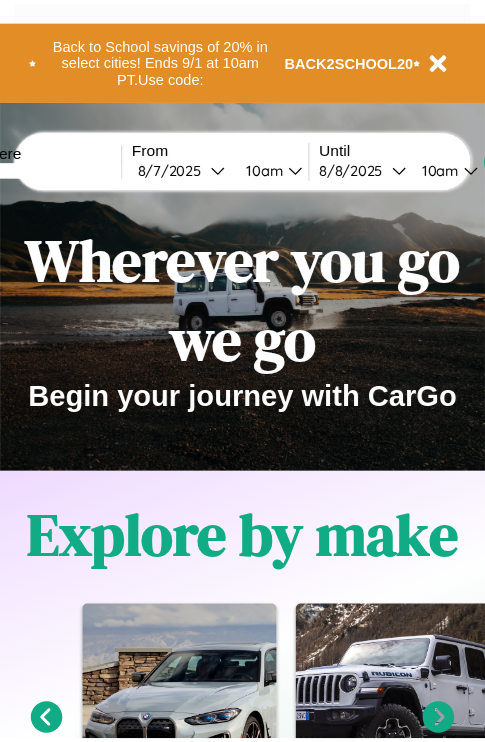 scroll, scrollTop: 0, scrollLeft: 0, axis: both 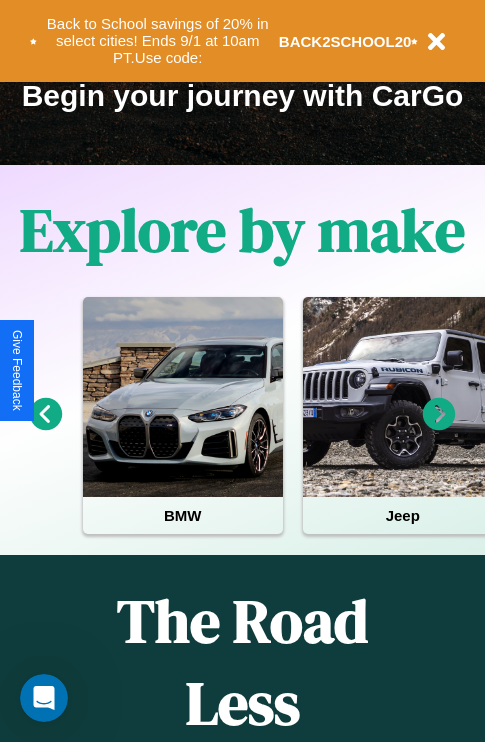 click 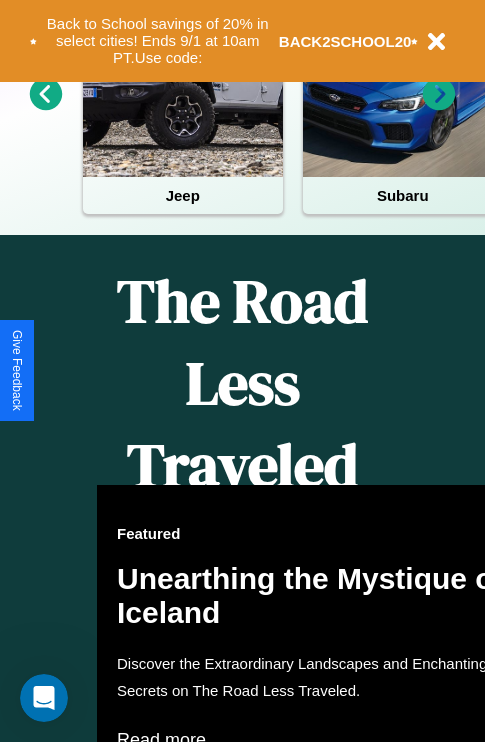 scroll, scrollTop: 817, scrollLeft: 0, axis: vertical 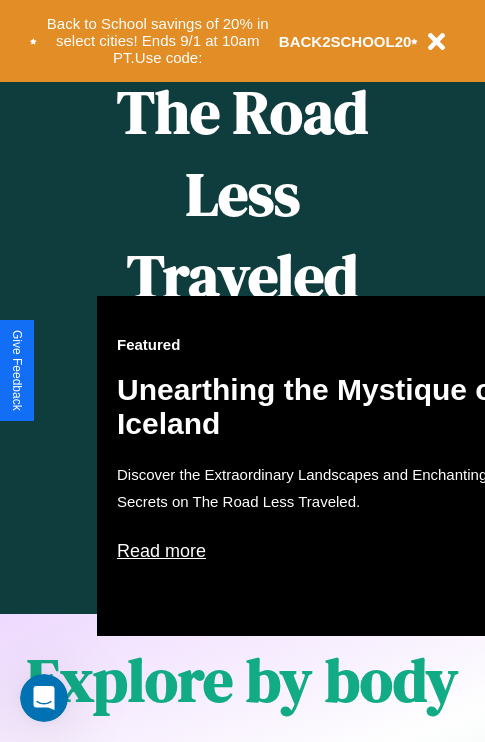 click on "Featured Unearthing the Mystique of Iceland Discover the Extraordinary Landscapes and Enchanting Secrets on The Road Less Traveled. Read more" at bounding box center [317, 466] 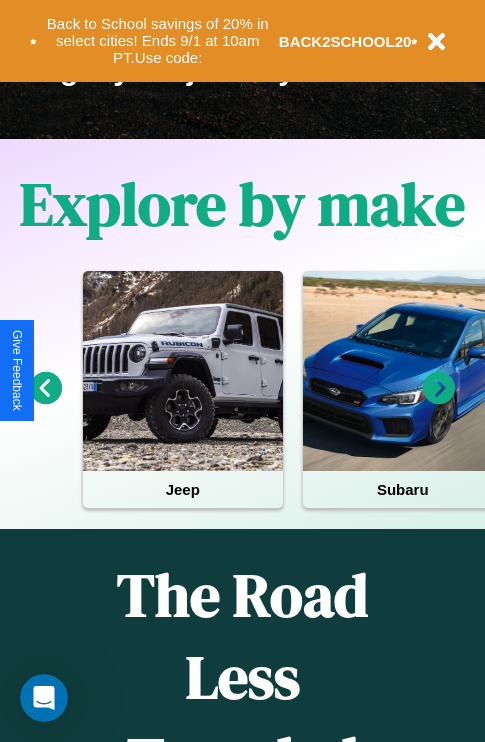 scroll, scrollTop: 308, scrollLeft: 0, axis: vertical 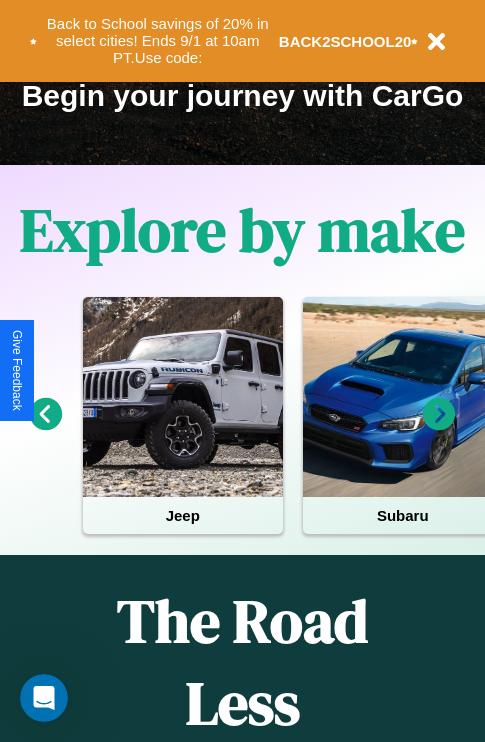 click 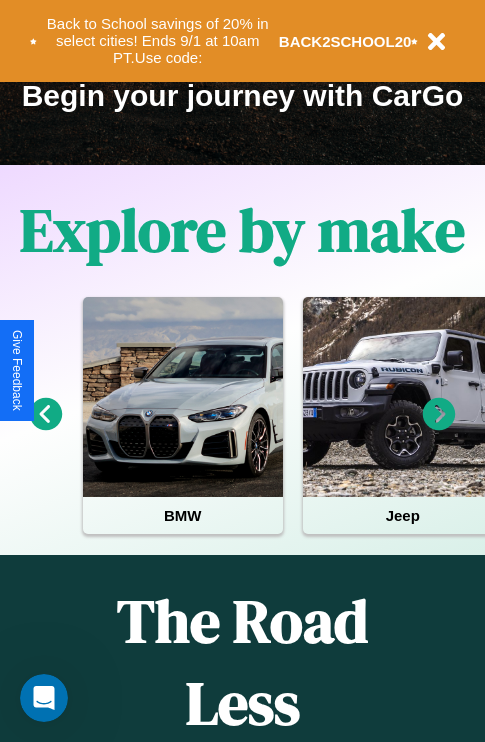 click 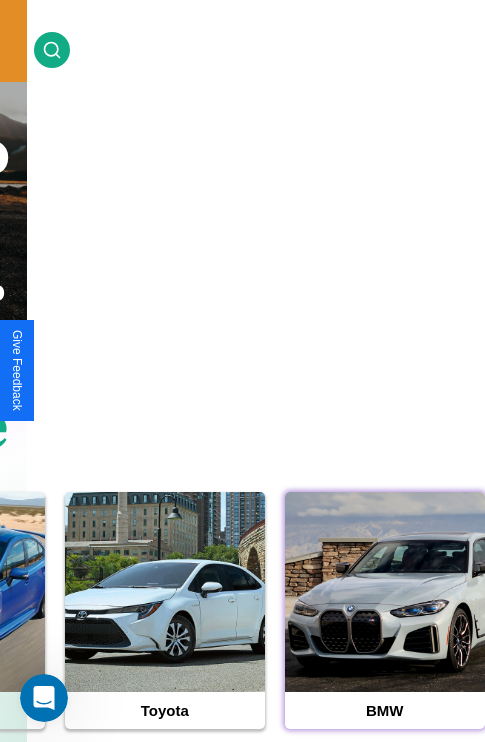 click at bounding box center [385, 592] 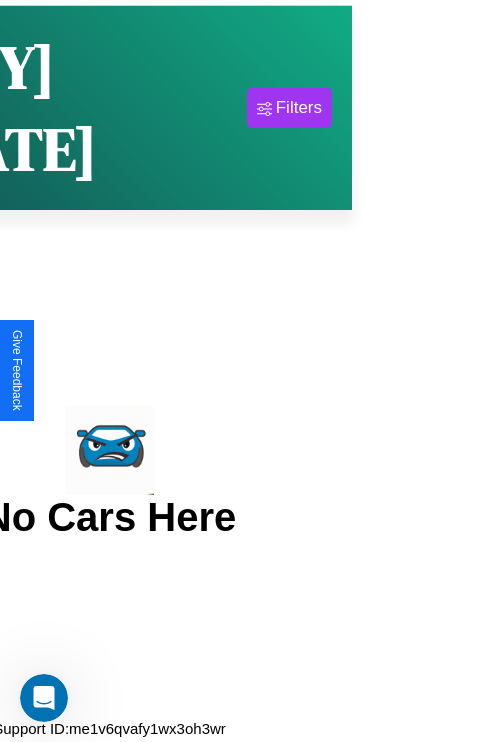 scroll, scrollTop: 0, scrollLeft: 0, axis: both 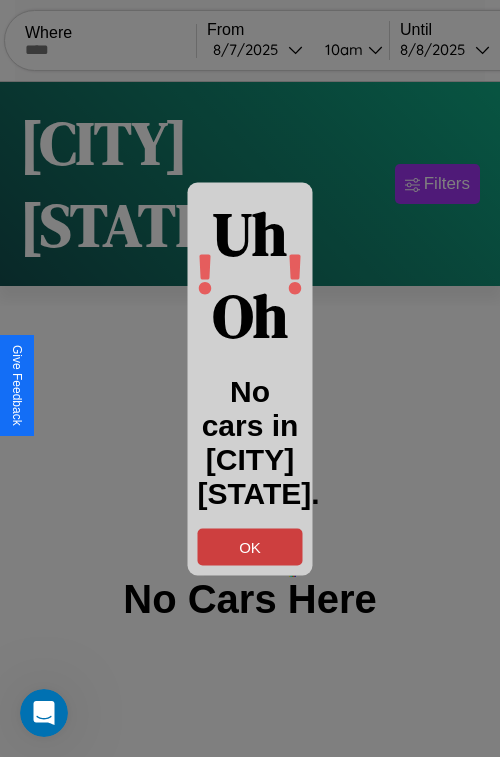 click on "OK" at bounding box center (250, 546) 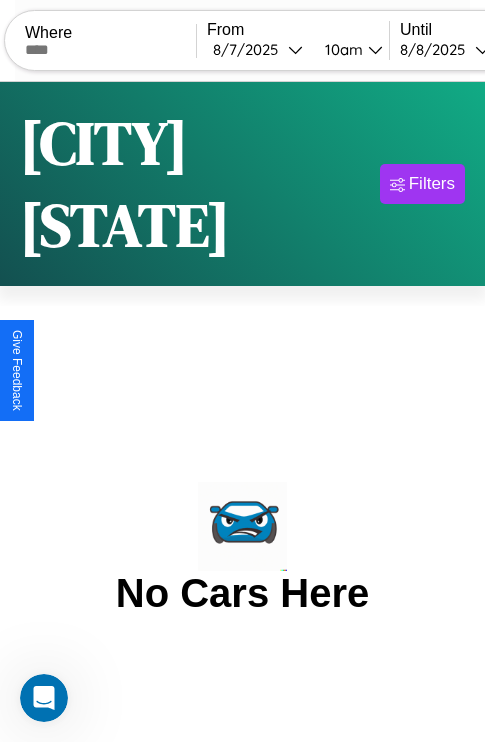 click at bounding box center [110, 50] 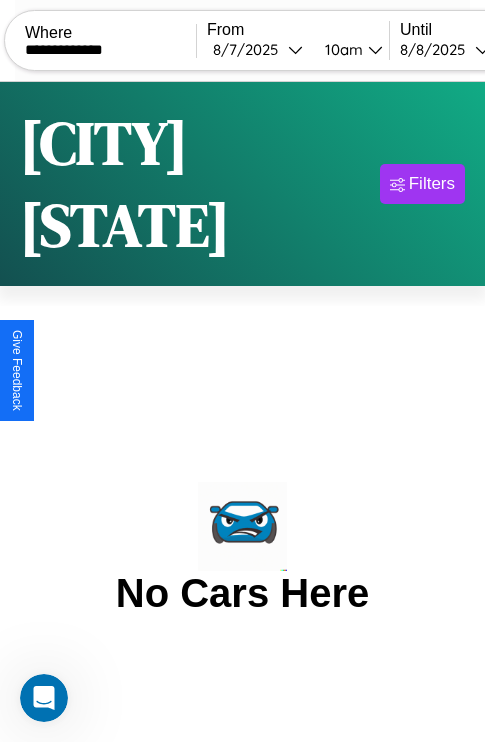type on "**********" 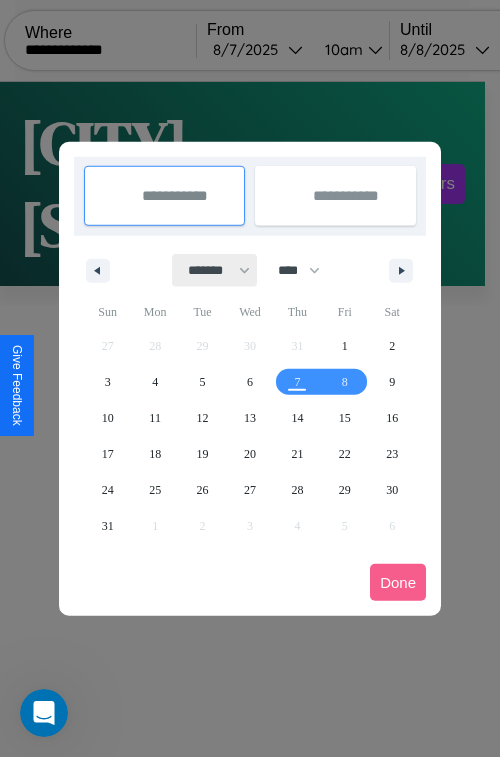 click on "******* ******** ***** ***** *** **** **** ****** ********* ******* ******** ********" at bounding box center (215, 270) 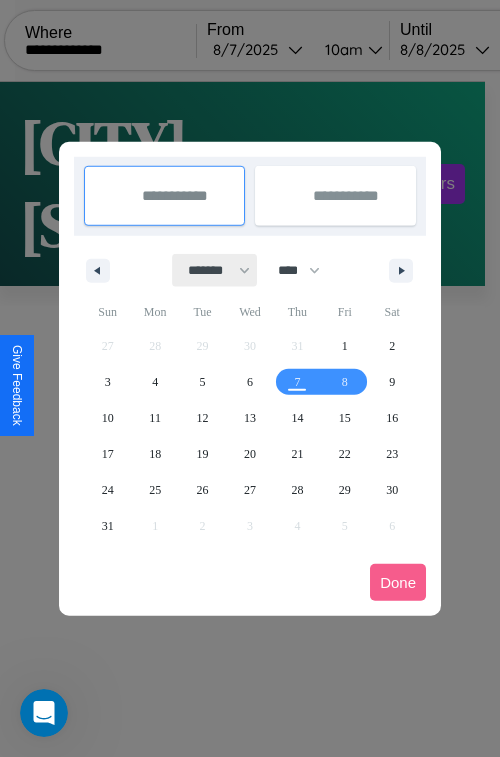 select on "*" 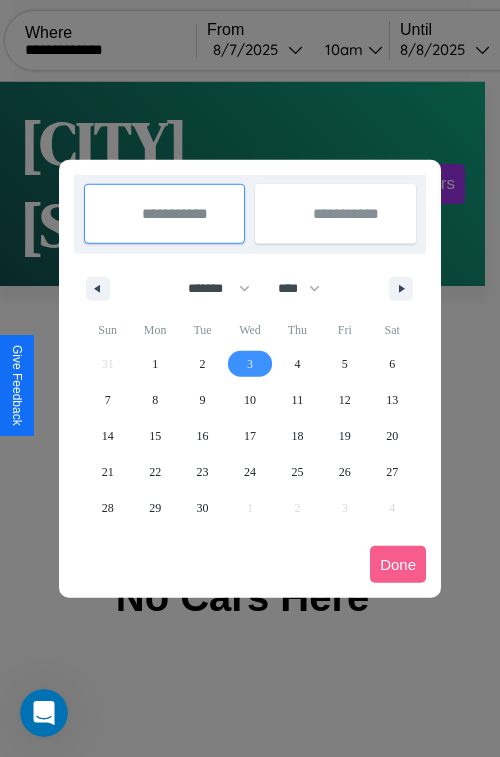 click on "3" at bounding box center (250, 364) 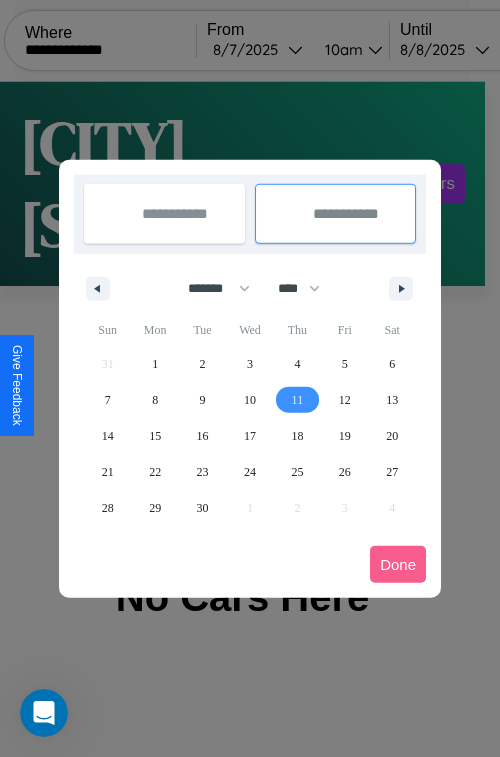 click on "11" at bounding box center [298, 400] 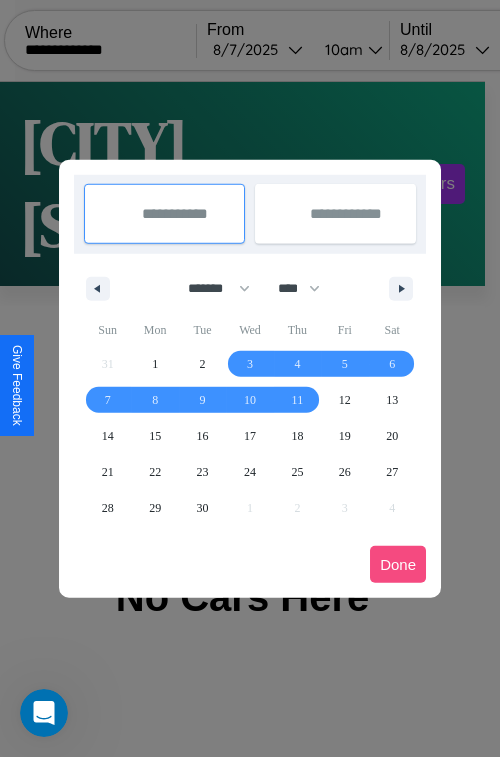 click on "Done" at bounding box center [398, 564] 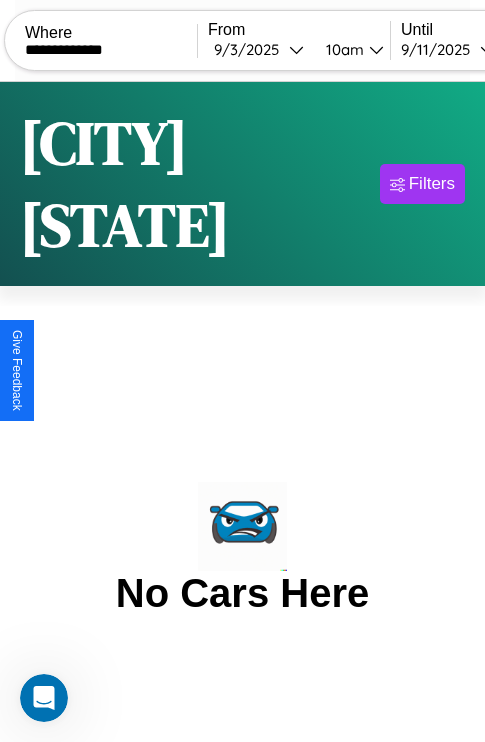 click on "10am" at bounding box center (342, 49) 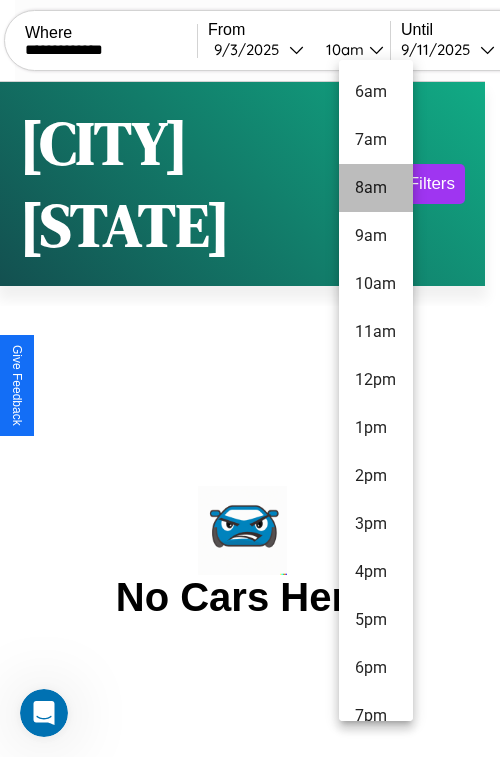 click on "8am" at bounding box center [376, 188] 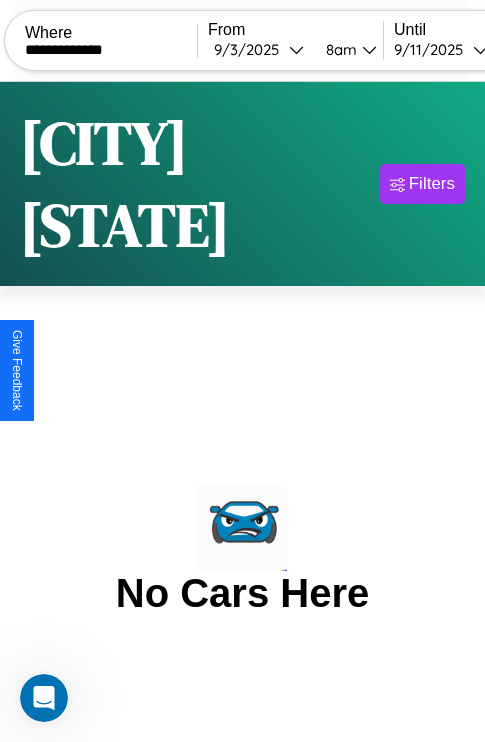 scroll, scrollTop: 0, scrollLeft: 101, axis: horizontal 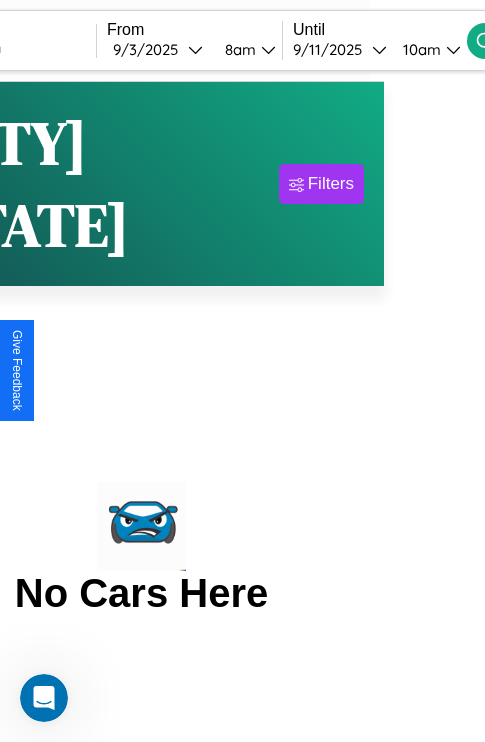 click on "10am" at bounding box center [419, 49] 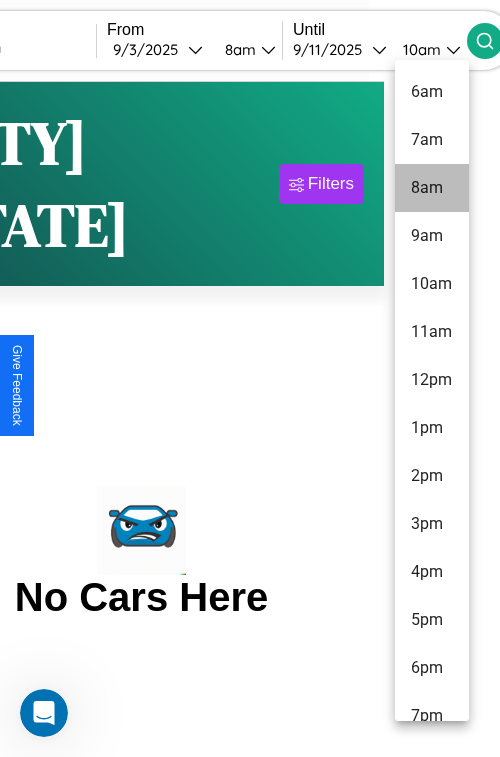 click on "8am" at bounding box center [432, 188] 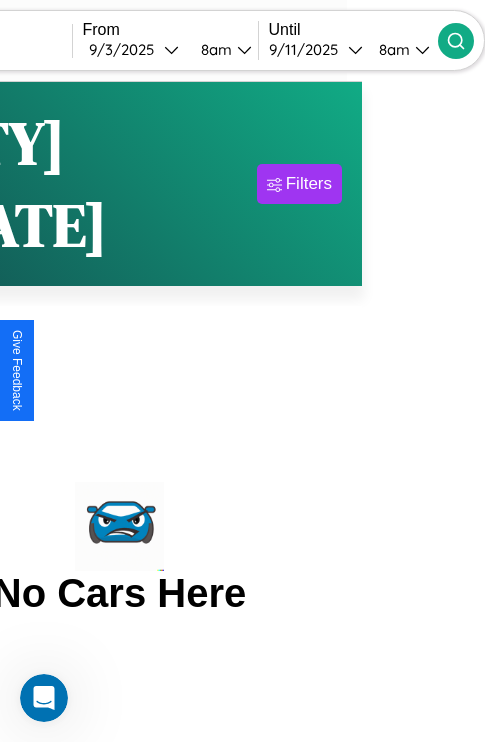 click 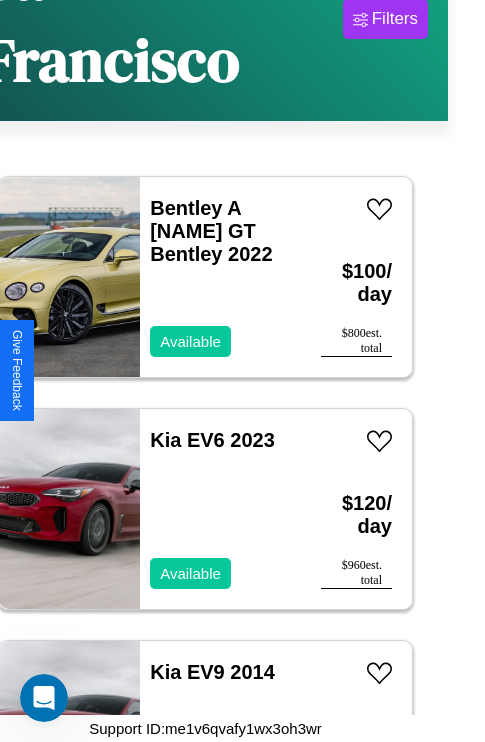 scroll, scrollTop: 177, scrollLeft: 35, axis: both 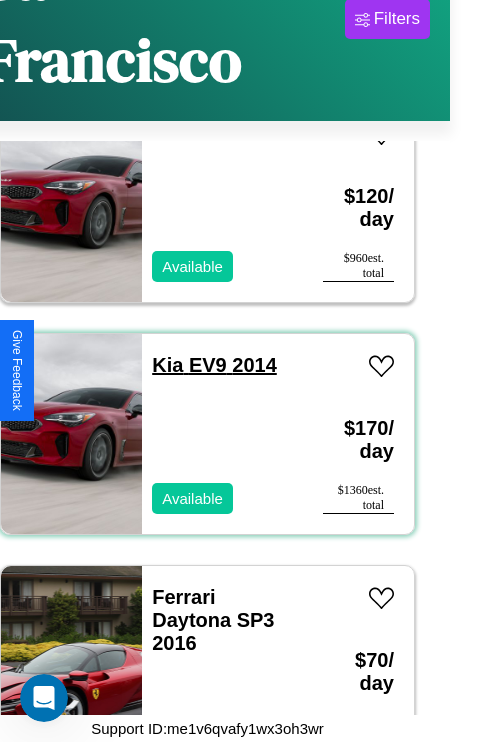 click on "Kia   EV9   2014" at bounding box center (214, 365) 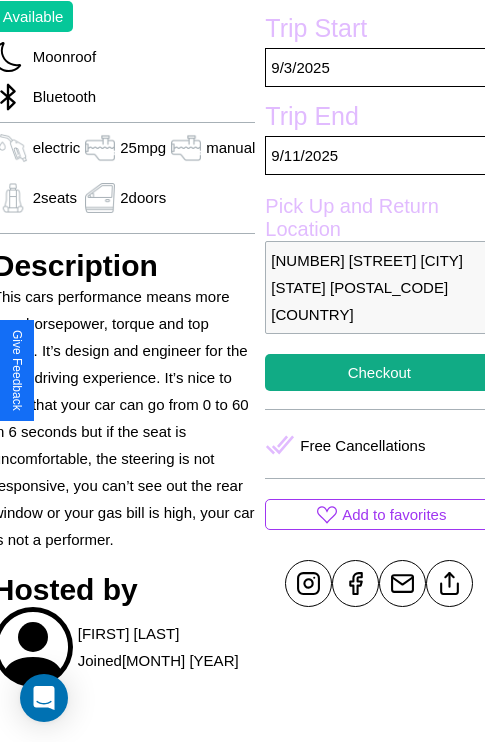 scroll, scrollTop: 526, scrollLeft: 80, axis: both 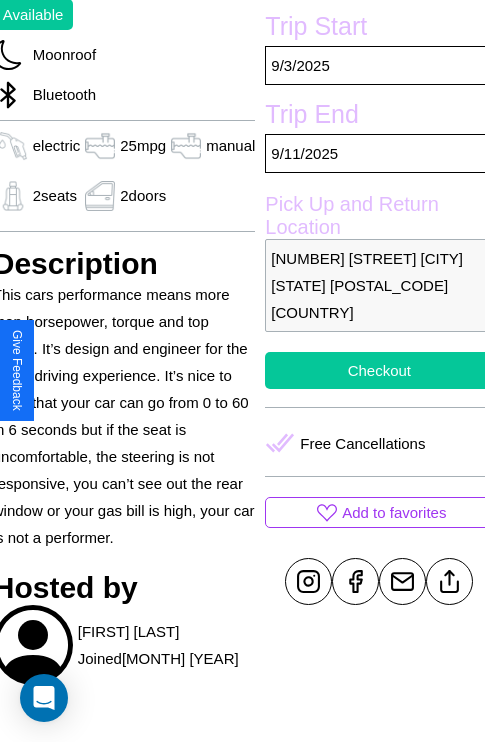 click on "Checkout" at bounding box center (379, 370) 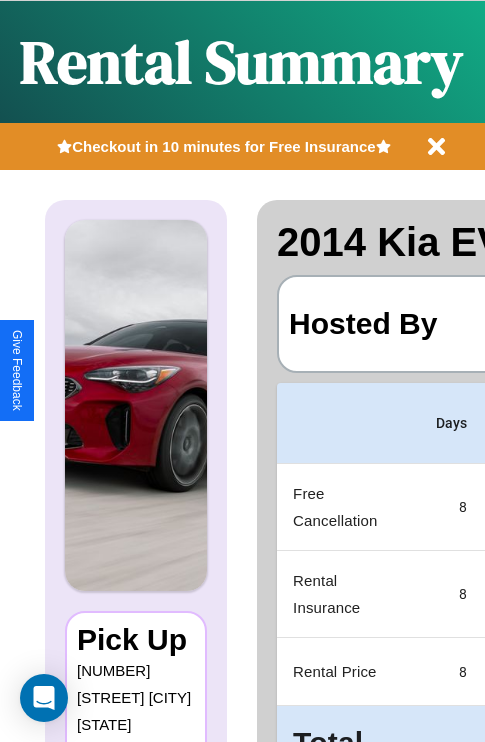 scroll, scrollTop: 0, scrollLeft: 378, axis: horizontal 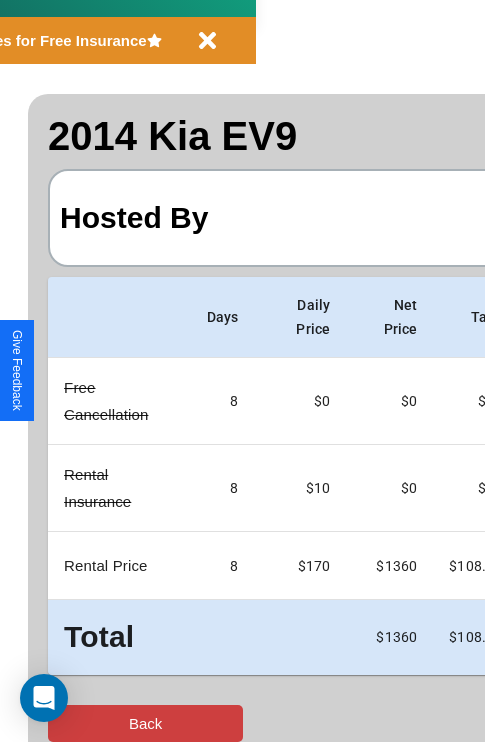 click on "Back" at bounding box center (145, 723) 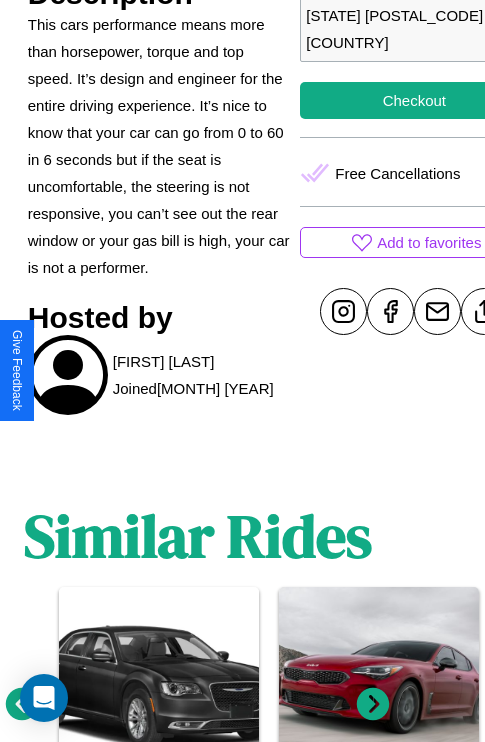 scroll, scrollTop: 945, scrollLeft: 30, axis: both 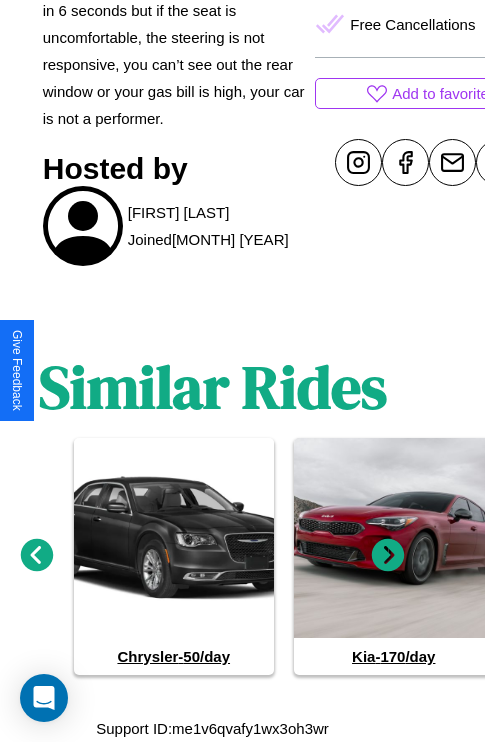 click 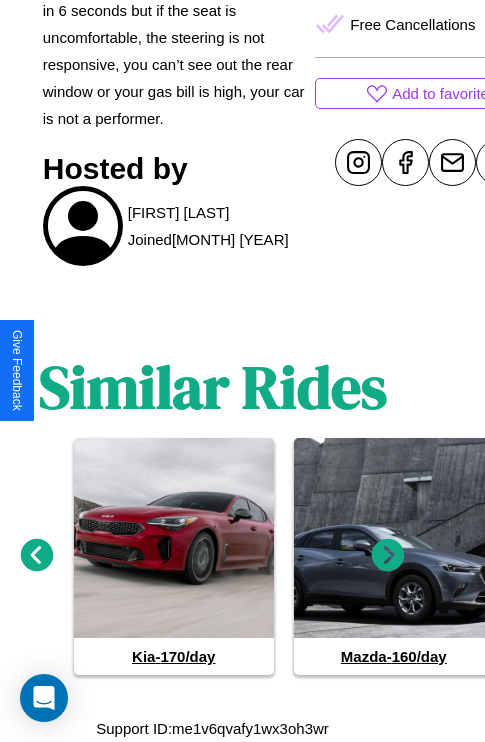 click 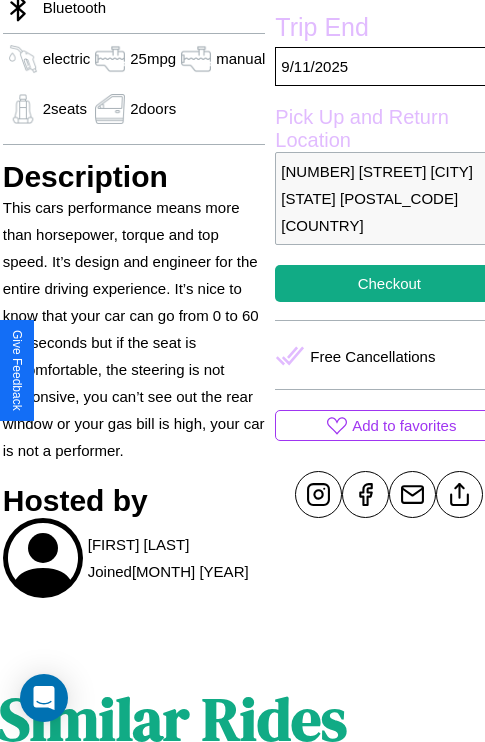 scroll, scrollTop: 526, scrollLeft: 80, axis: both 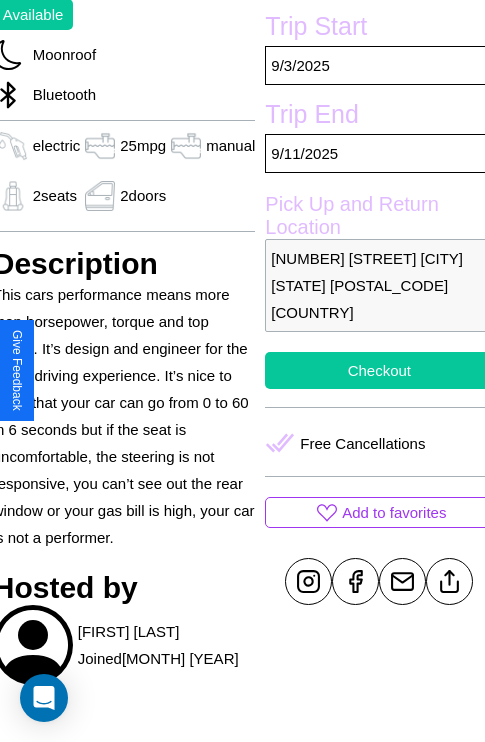 click on "Checkout" at bounding box center (379, 370) 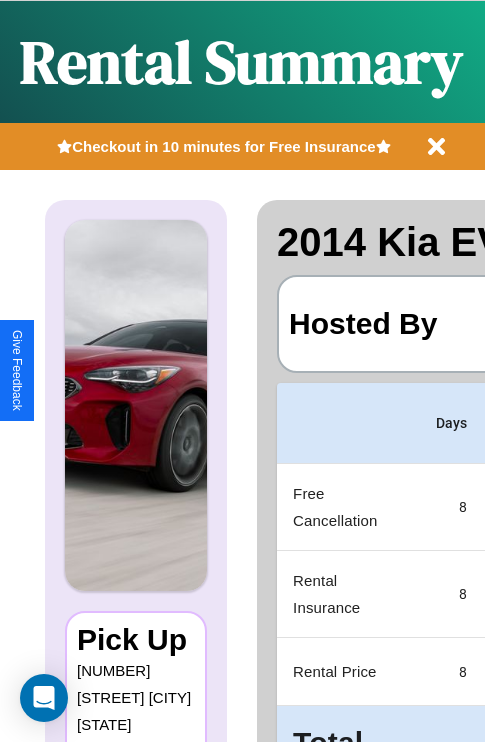scroll, scrollTop: 0, scrollLeft: 378, axis: horizontal 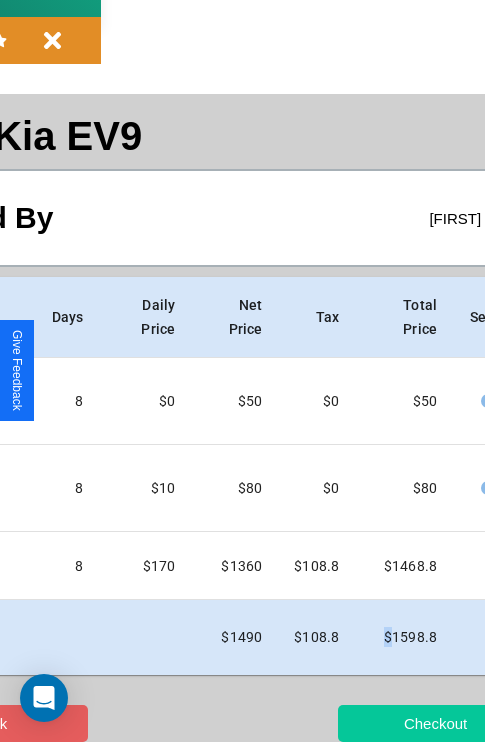click on "Checkout" at bounding box center (435, 723) 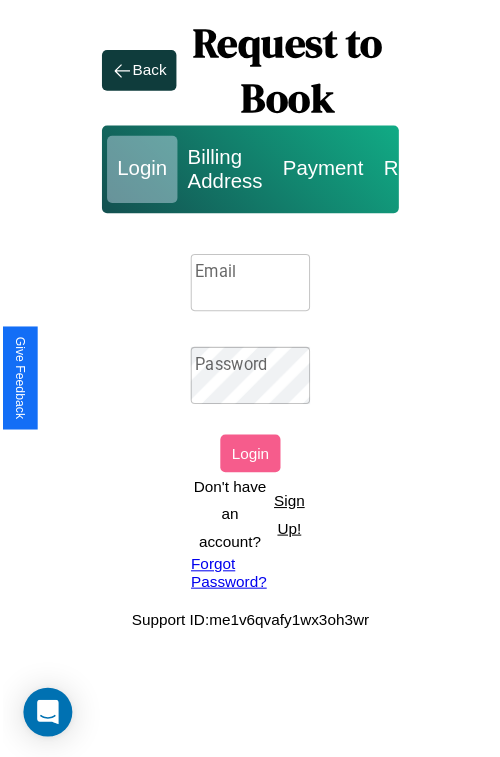 scroll, scrollTop: 0, scrollLeft: 0, axis: both 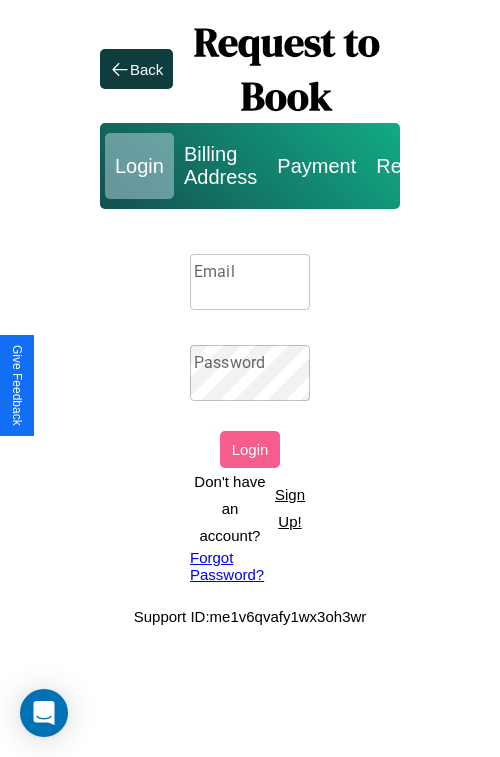 click on "Email" at bounding box center (250, 282) 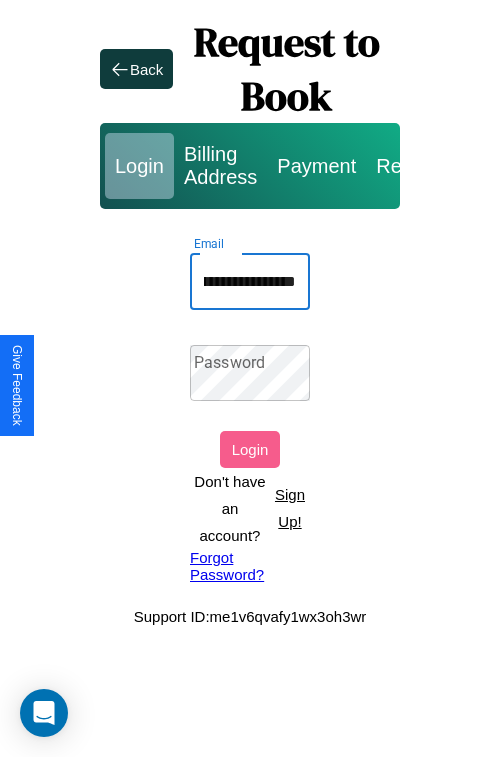 scroll, scrollTop: 0, scrollLeft: 68, axis: horizontal 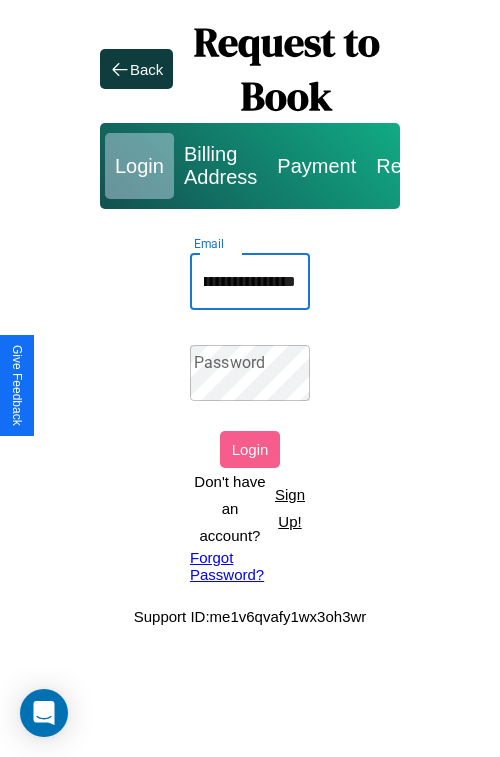 type on "**********" 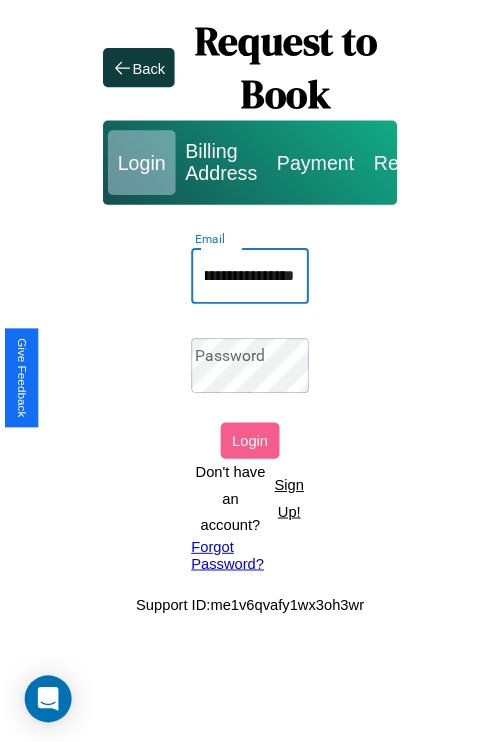 scroll, scrollTop: 0, scrollLeft: 0, axis: both 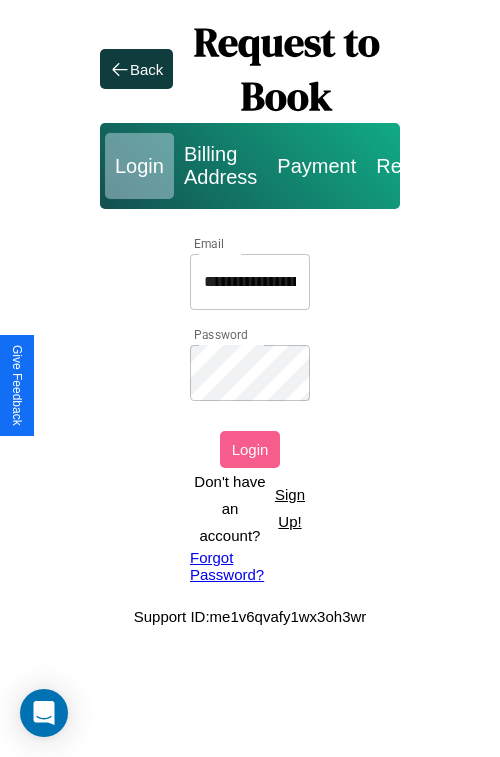 click on "Login" at bounding box center [250, 449] 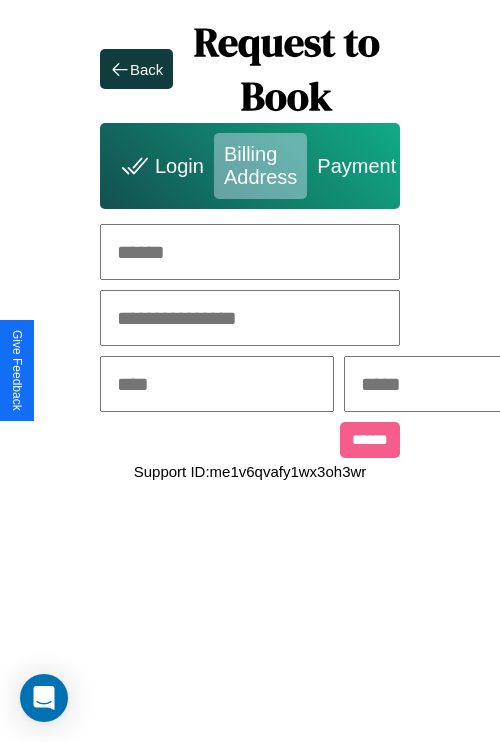 click at bounding box center (250, 252) 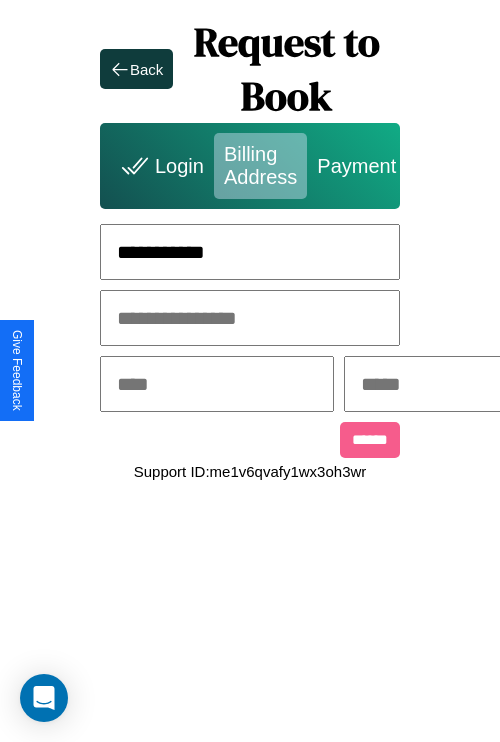 type on "**********" 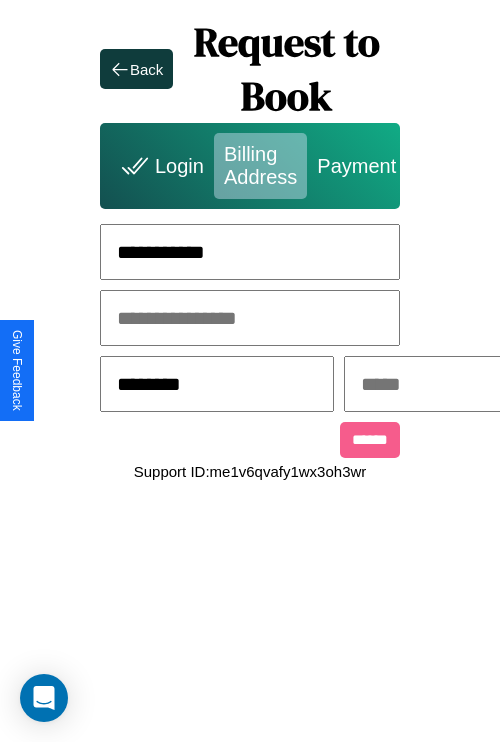 type on "********" 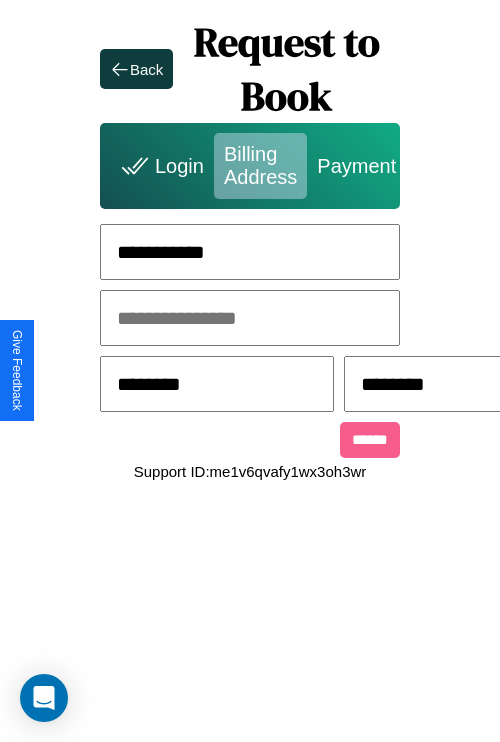 scroll, scrollTop: 0, scrollLeft: 517, axis: horizontal 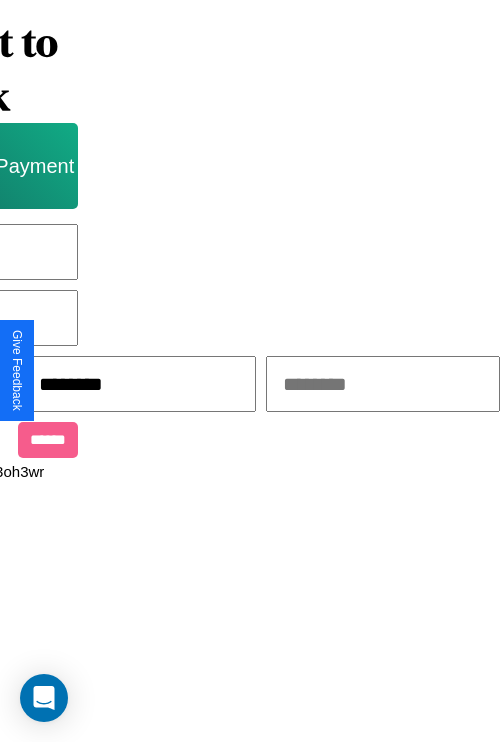 type on "********" 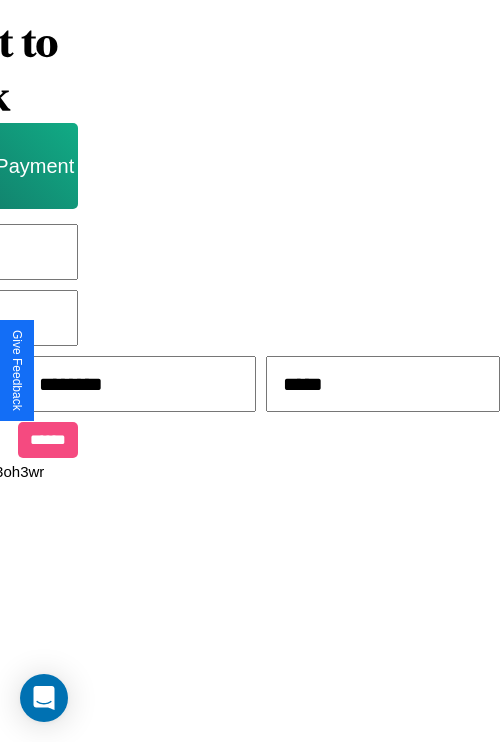type on "*****" 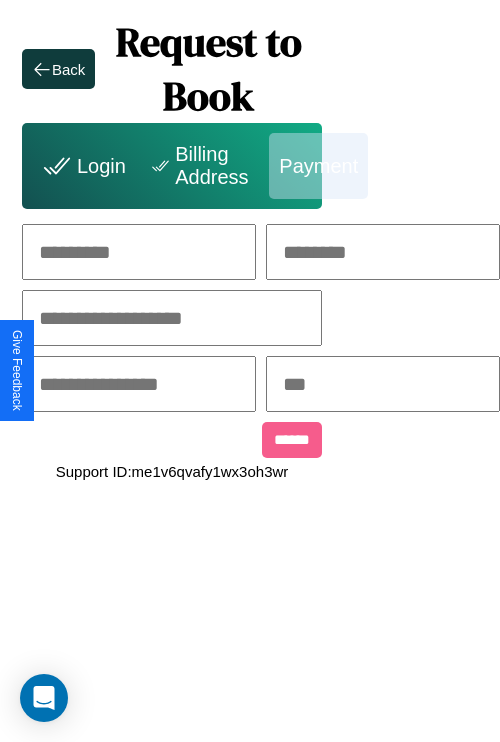 scroll, scrollTop: 0, scrollLeft: 208, axis: horizontal 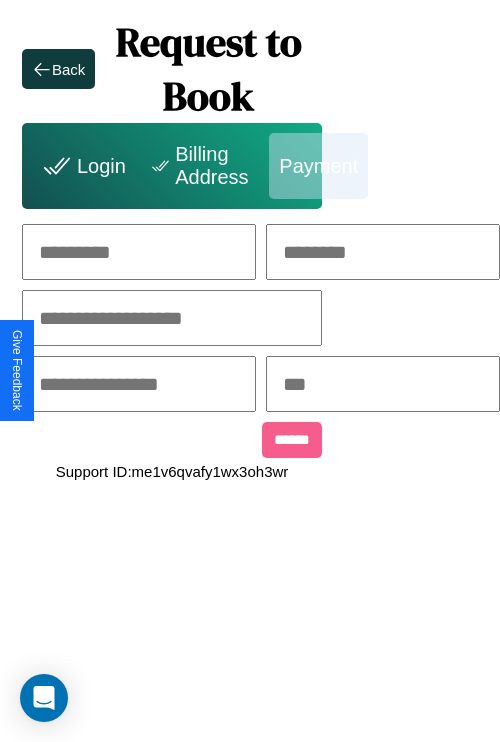 click at bounding box center (139, 252) 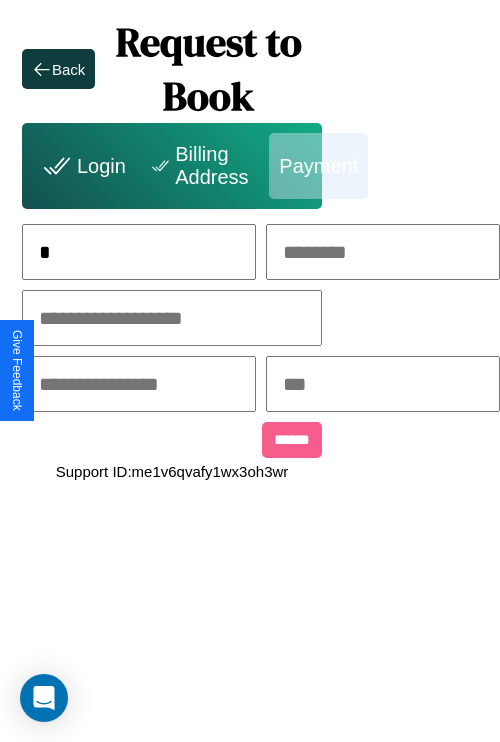 scroll, scrollTop: 0, scrollLeft: 133, axis: horizontal 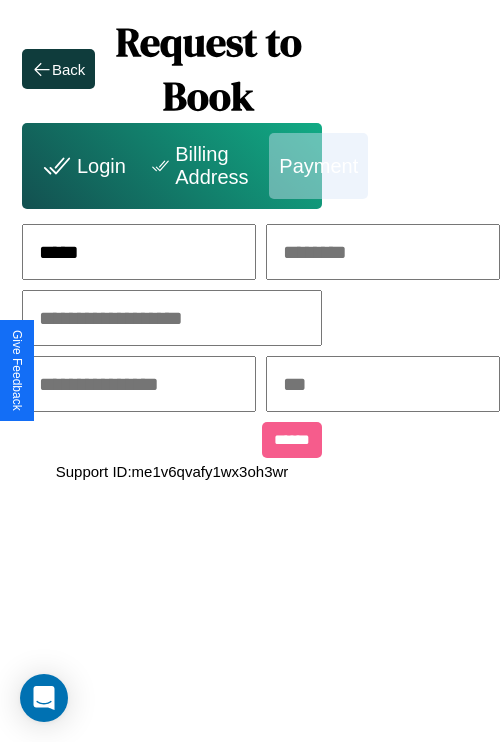 type on "*****" 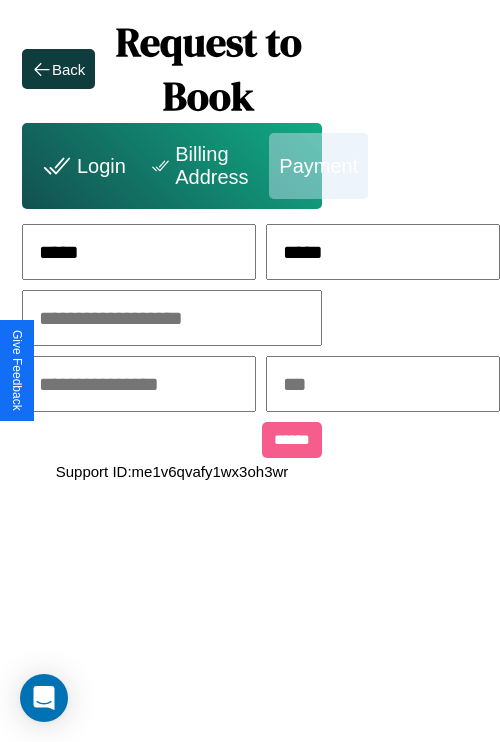 type on "*****" 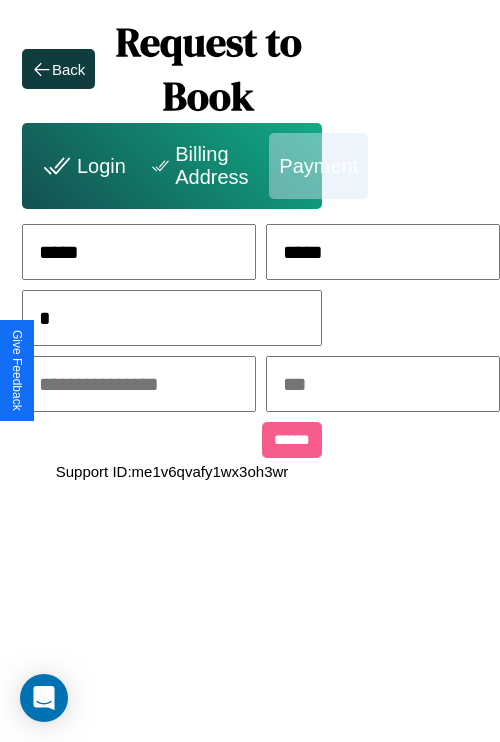 scroll, scrollTop: 0, scrollLeft: 128, axis: horizontal 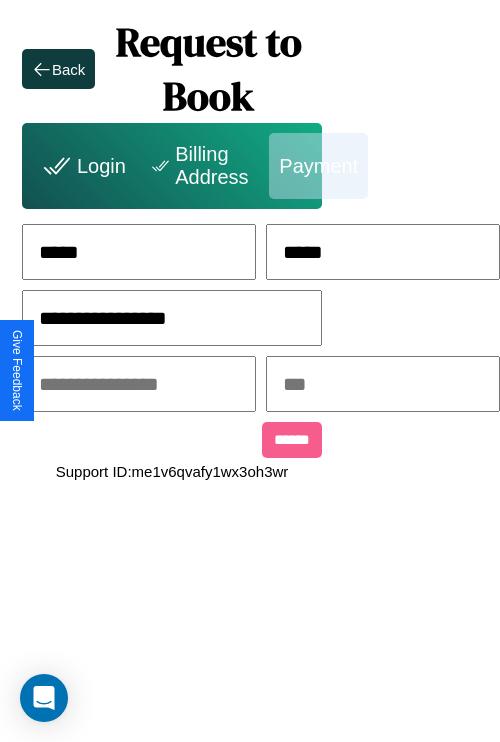 type on "**********" 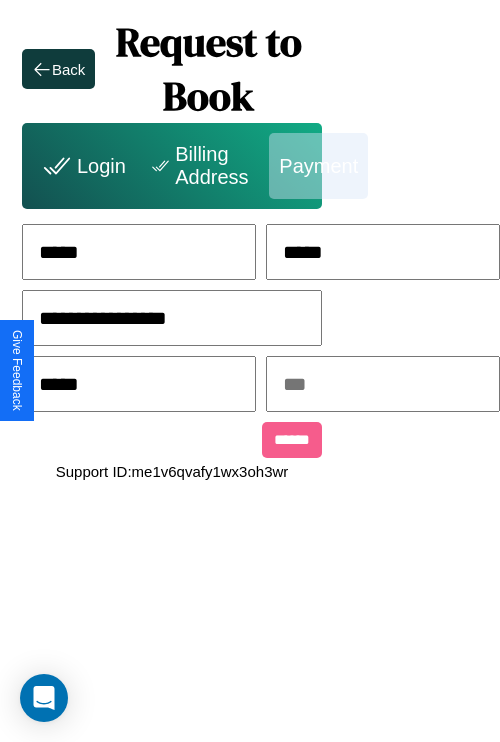 type on "*****" 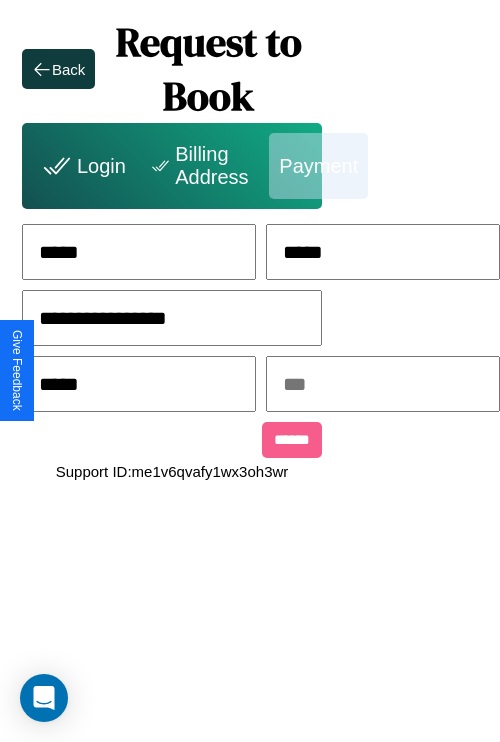 click at bounding box center (383, 384) 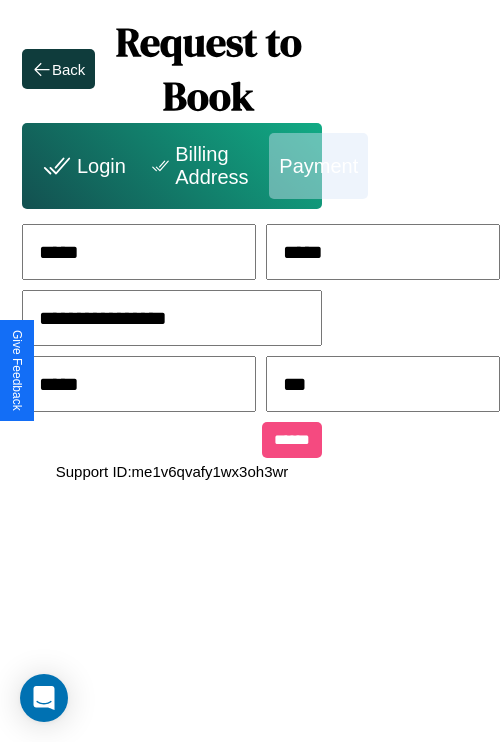 type on "***" 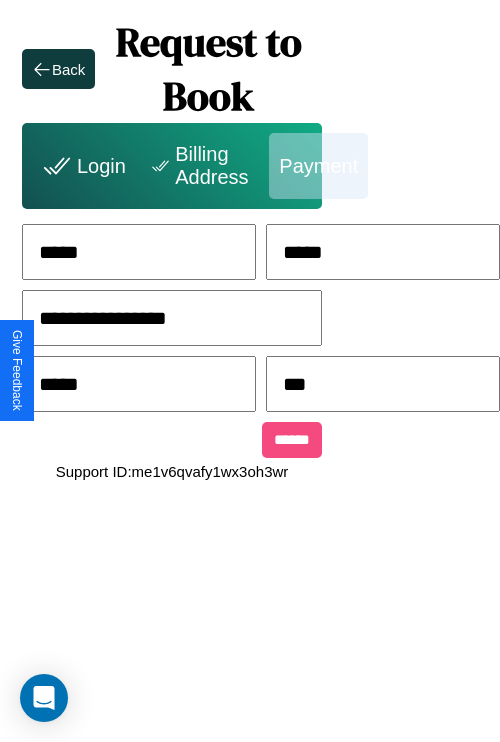 click on "******" at bounding box center (292, 440) 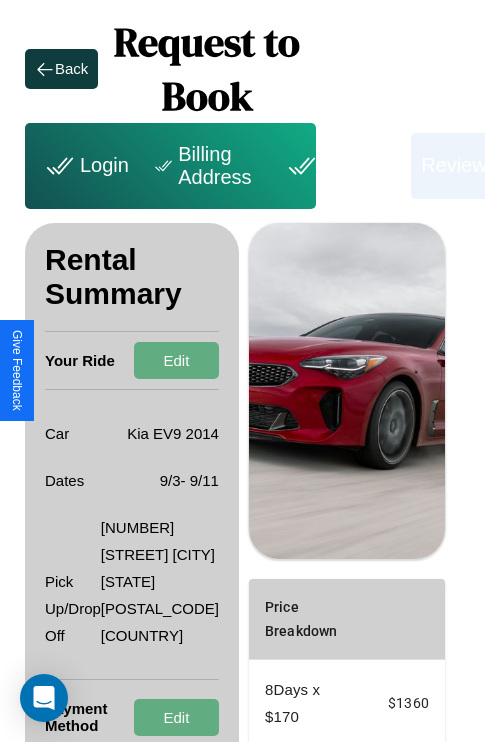 scroll, scrollTop: 355, scrollLeft: 72, axis: both 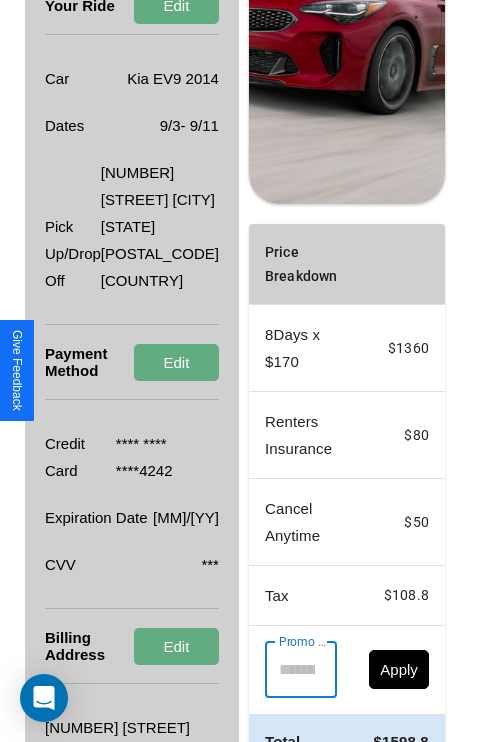 click on "Promo Code" at bounding box center [290, 670] 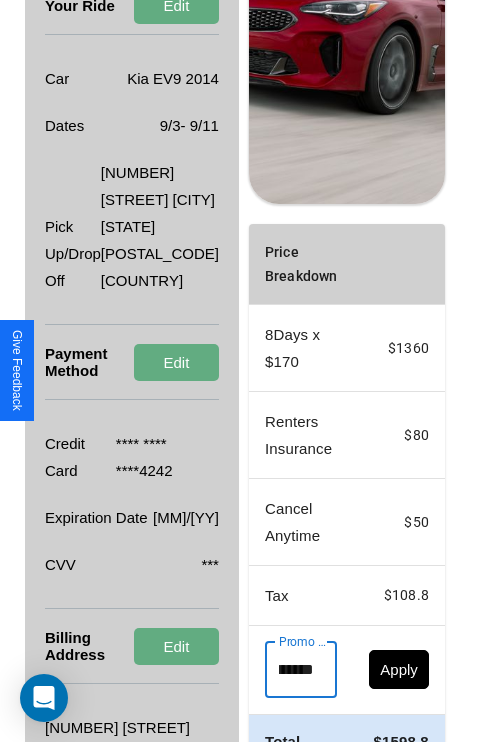 scroll, scrollTop: 0, scrollLeft: 71, axis: horizontal 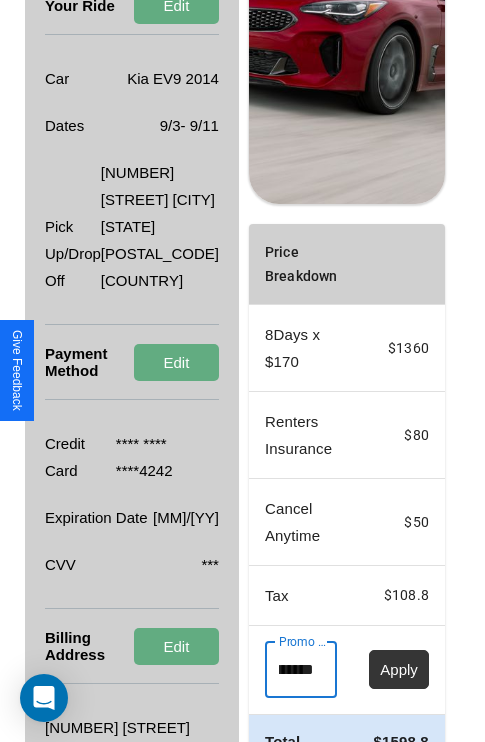 type on "**********" 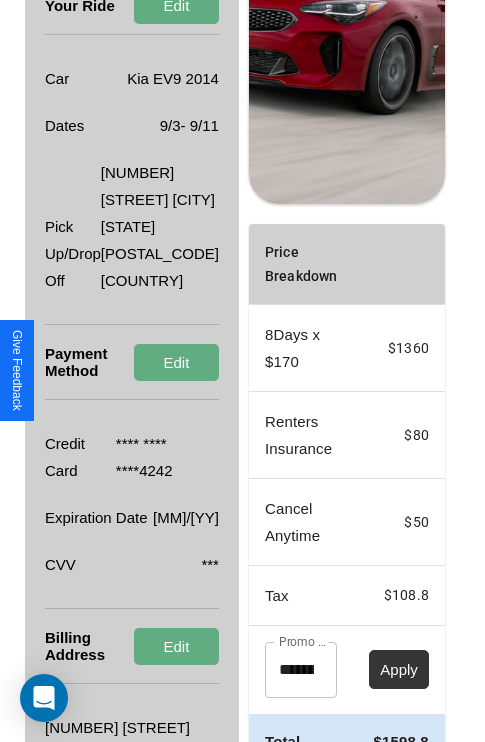 click on "Apply" at bounding box center [399, 669] 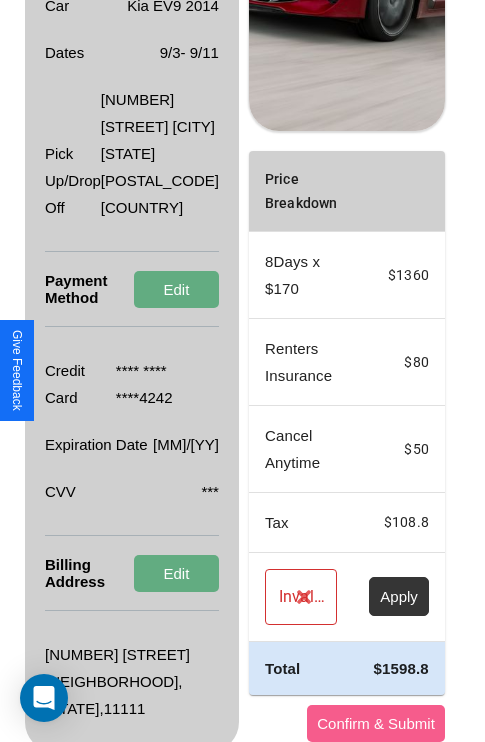 scroll, scrollTop: 509, scrollLeft: 72, axis: both 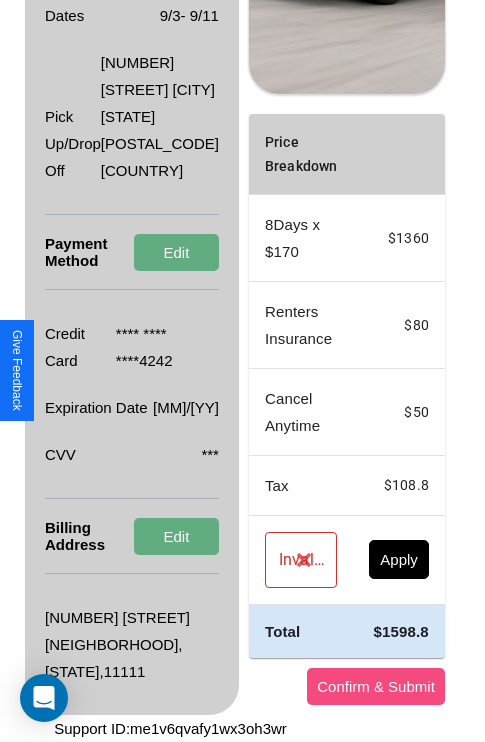 click on "Confirm & Submit" at bounding box center [376, 686] 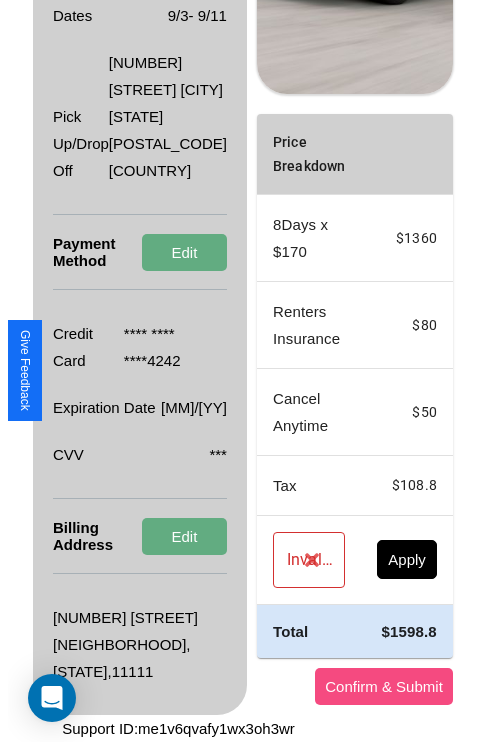 scroll, scrollTop: 0, scrollLeft: 72, axis: horizontal 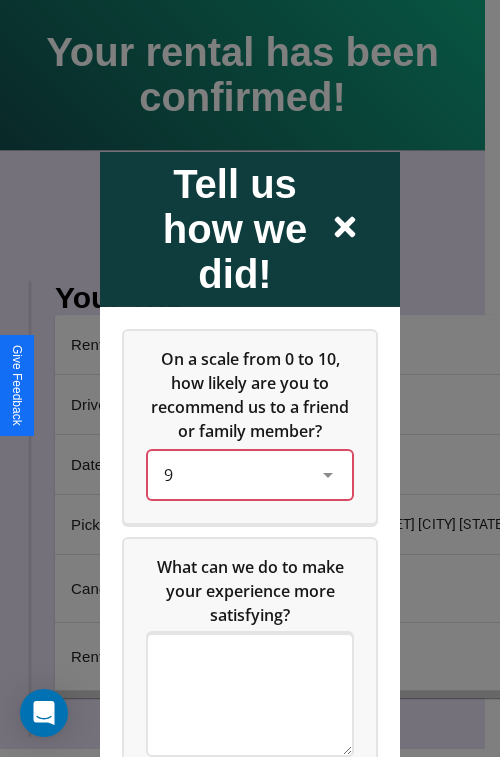 click on "9" at bounding box center [234, 474] 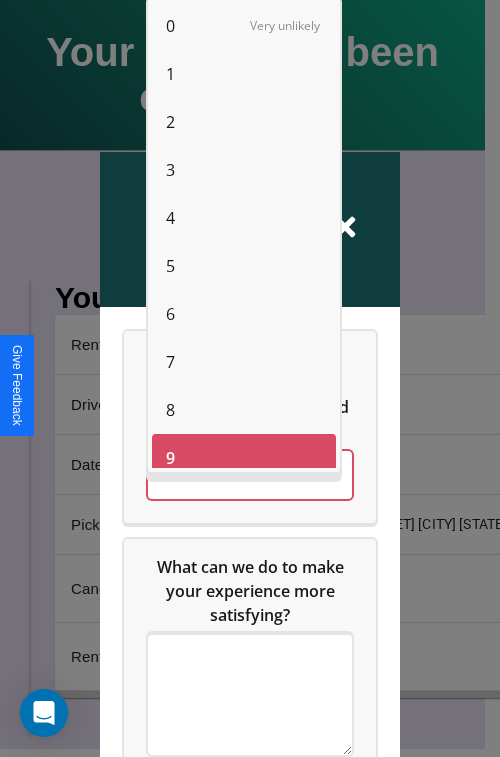 scroll, scrollTop: 14, scrollLeft: 0, axis: vertical 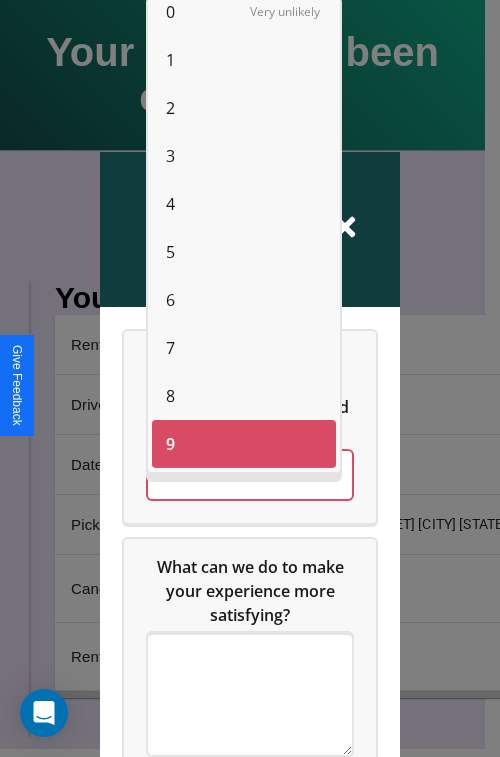 click on "6" at bounding box center [170, 300] 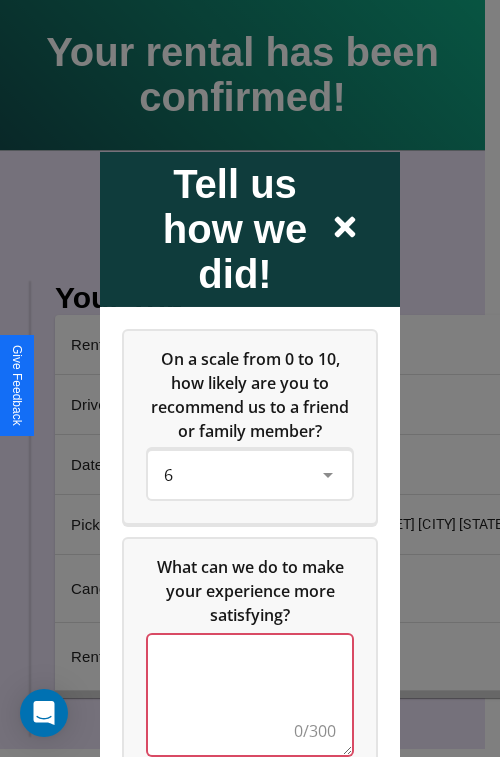 click at bounding box center (250, 694) 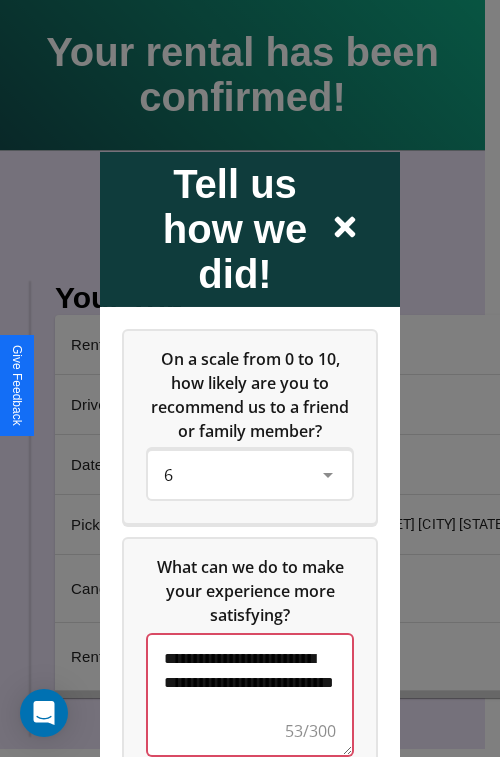 scroll, scrollTop: 5, scrollLeft: 0, axis: vertical 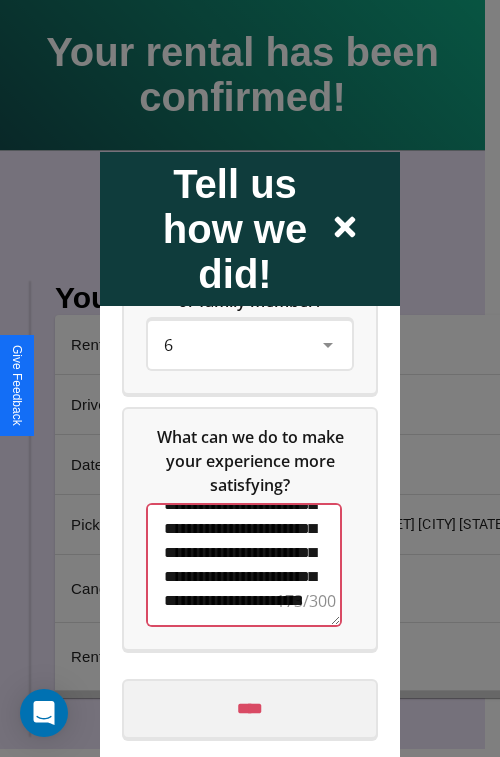 type on "**********" 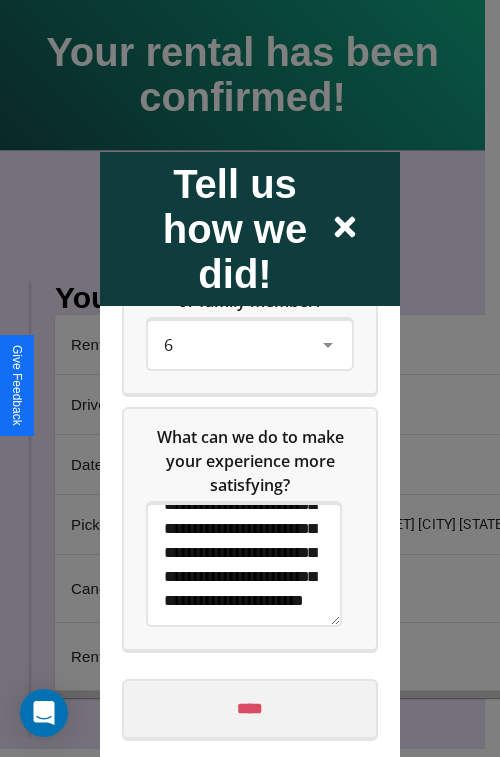click on "****" at bounding box center [250, 708] 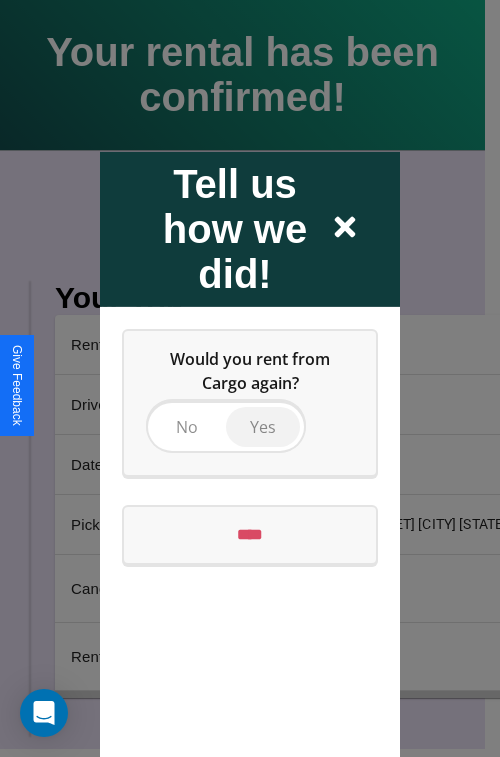 click on "Yes" at bounding box center (263, 426) 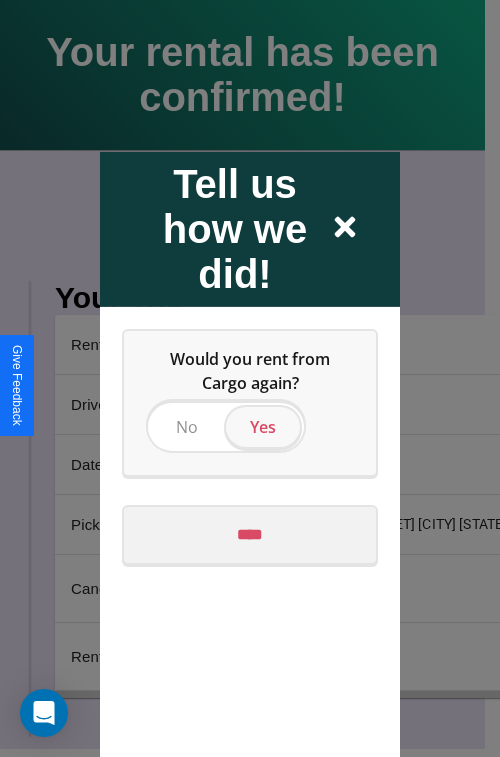 click on "****" at bounding box center (250, 534) 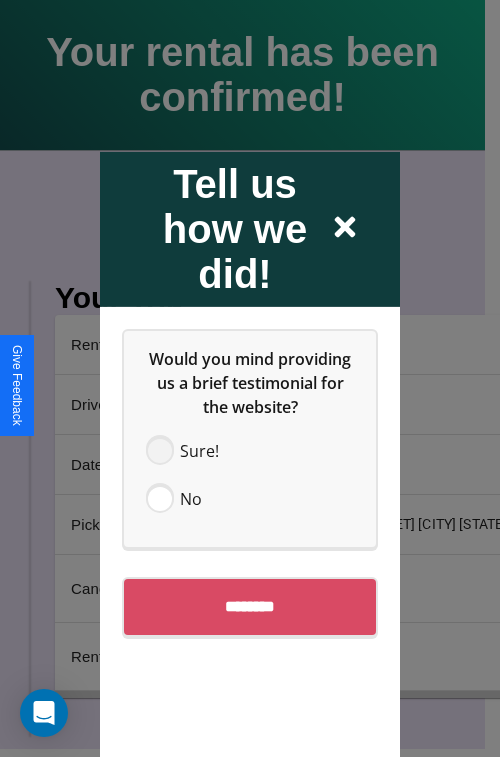 click at bounding box center [160, 450] 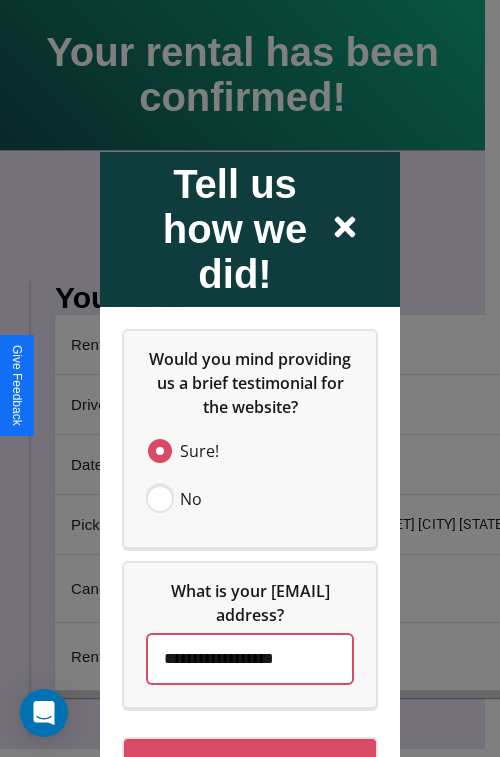 scroll, scrollTop: 0, scrollLeft: 1, axis: horizontal 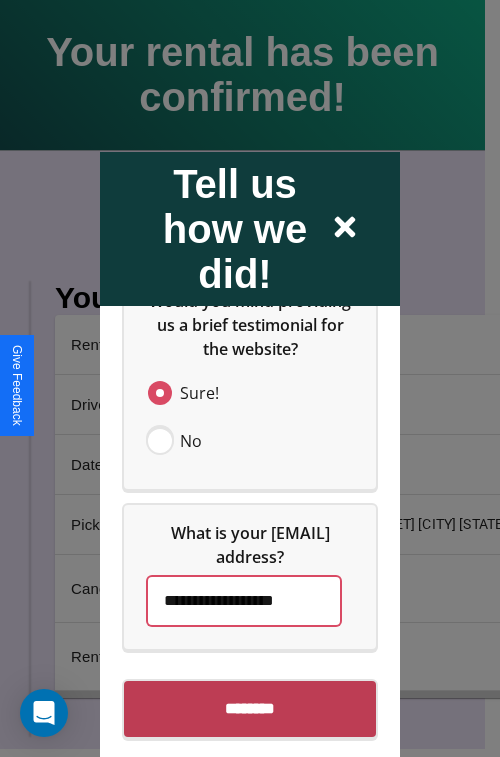 type on "**********" 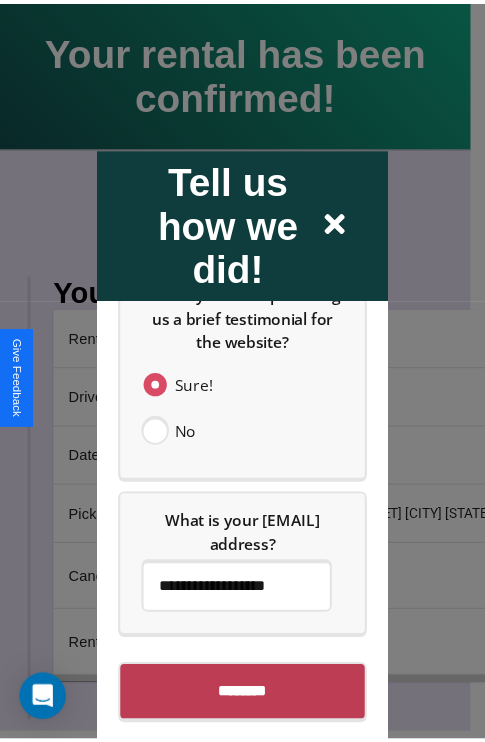 scroll, scrollTop: 0, scrollLeft: 0, axis: both 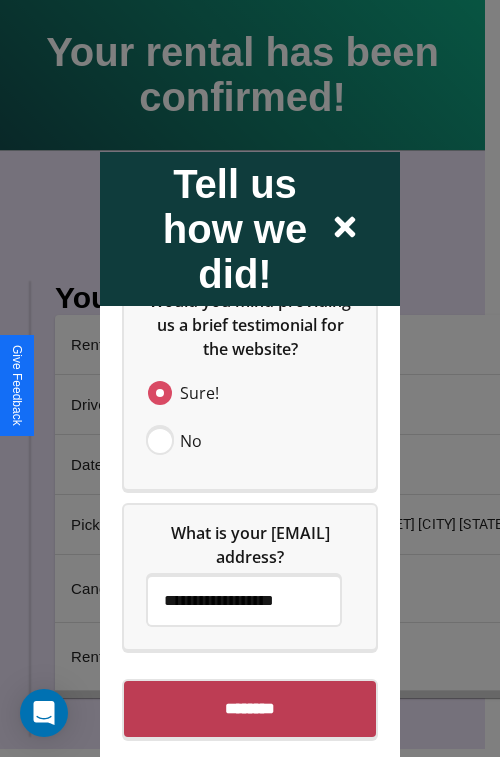click on "********" at bounding box center (250, 708) 